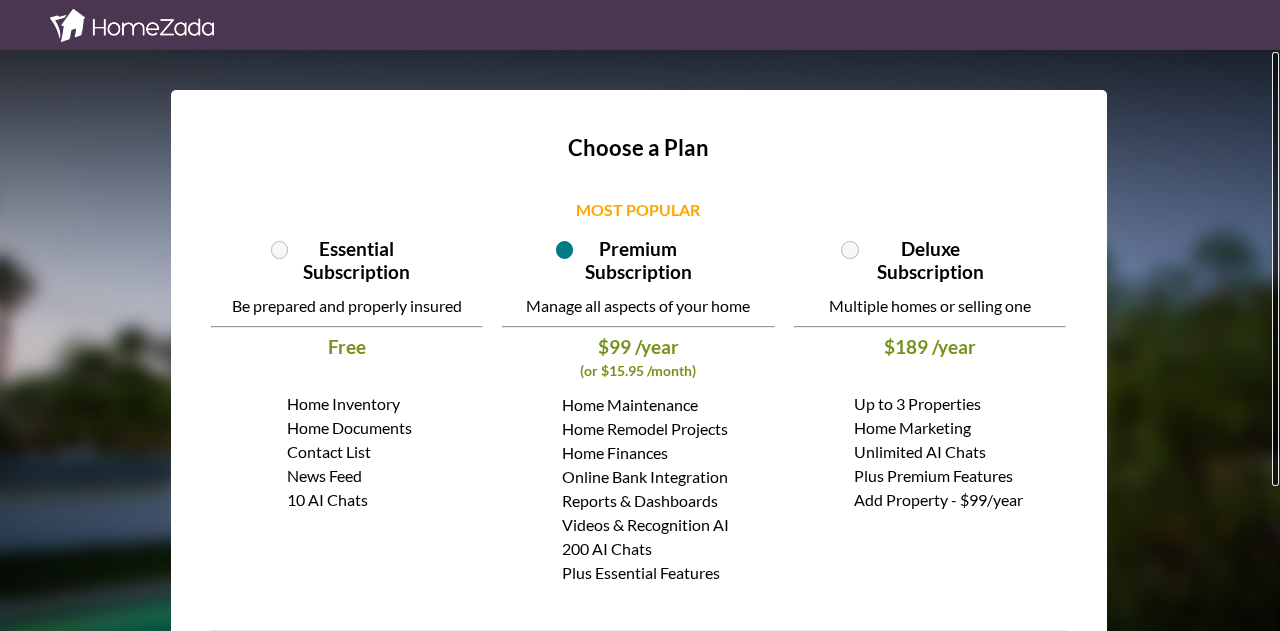 scroll, scrollTop: 0, scrollLeft: 0, axis: both 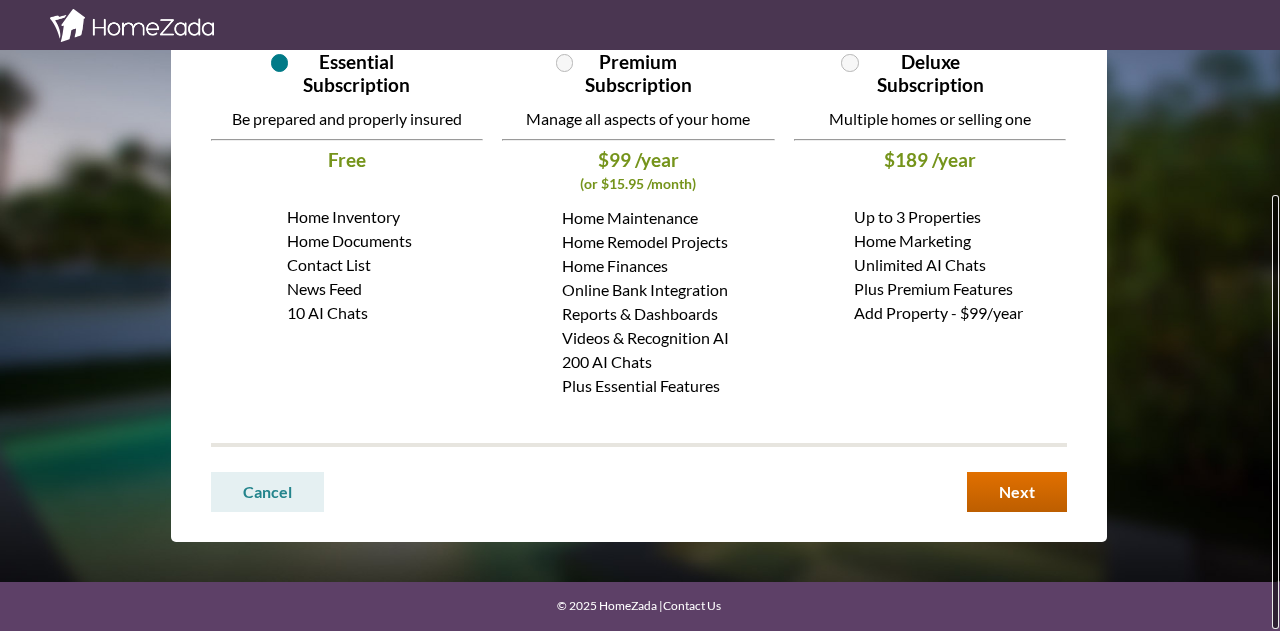 click on "Next" at bounding box center [1017, 492] 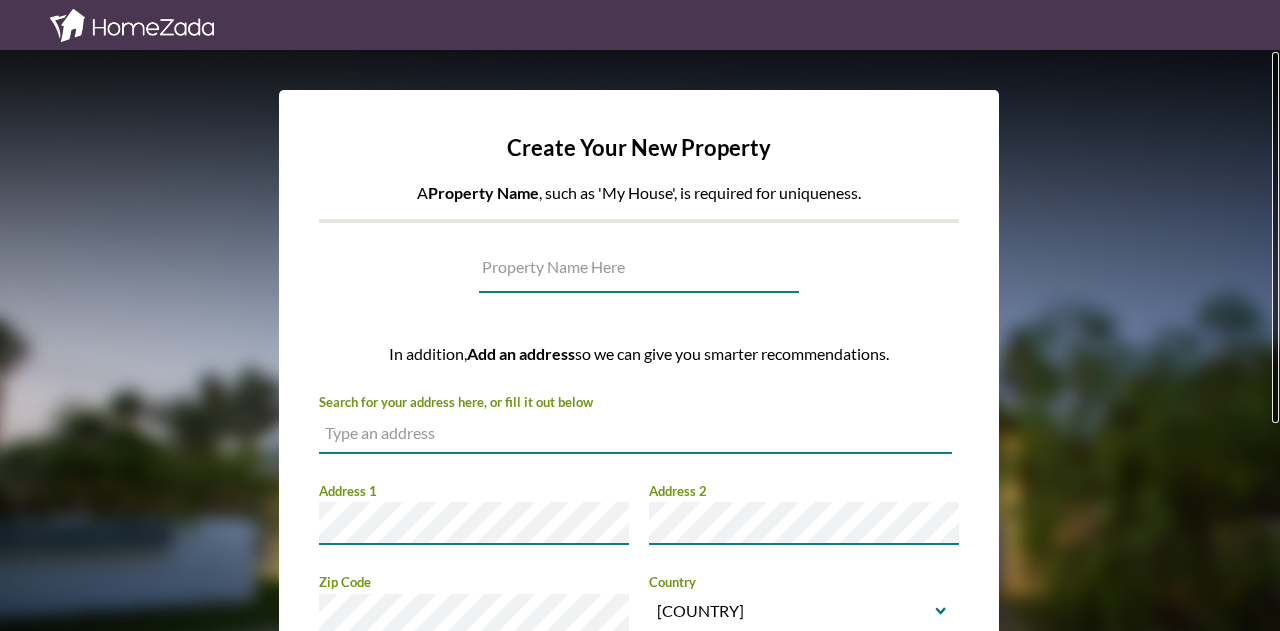 scroll, scrollTop: 0, scrollLeft: 0, axis: both 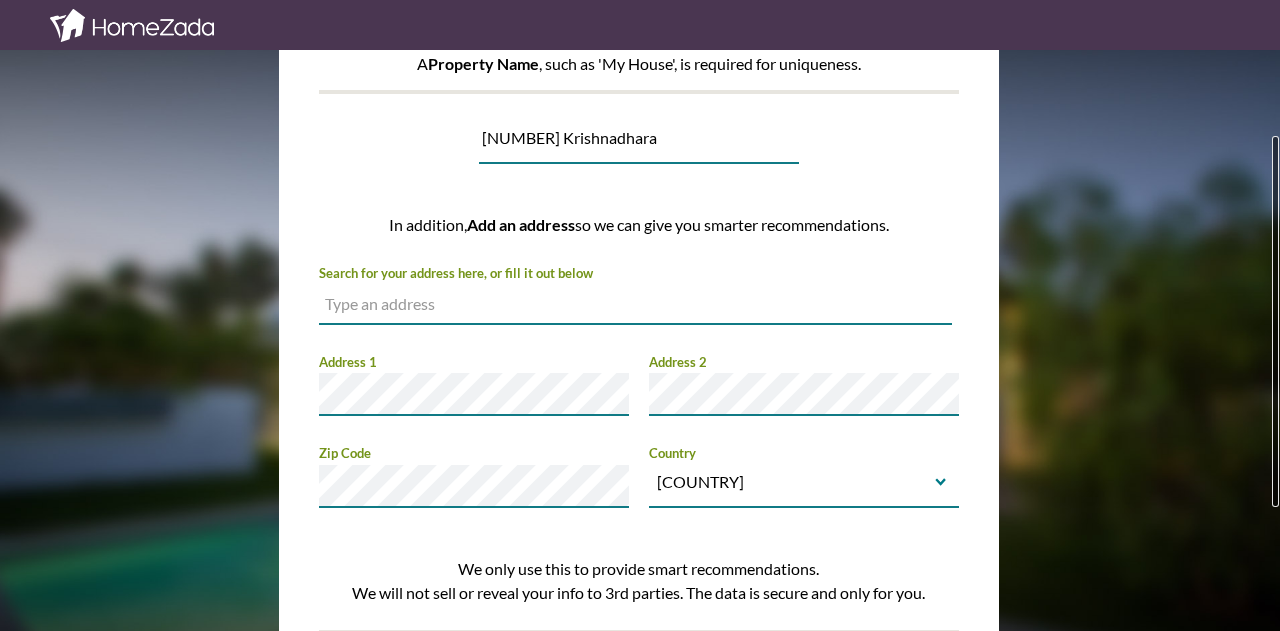 type on "[NUMBER] [STREET]" 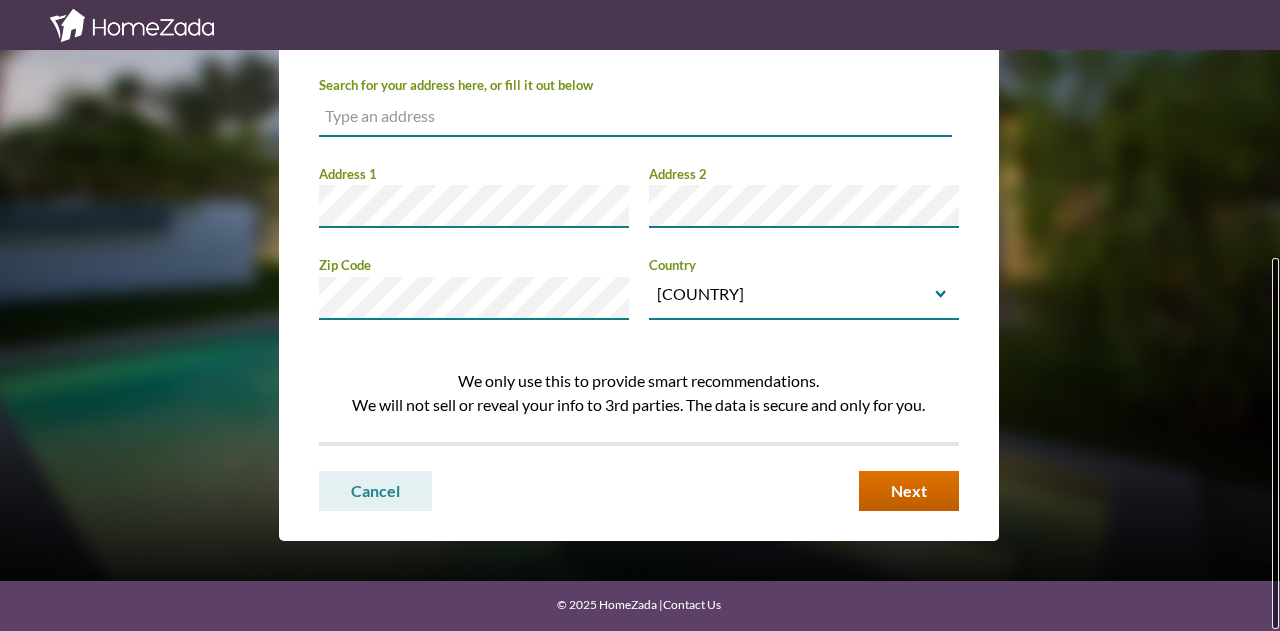 click on "Next" at bounding box center [909, 491] 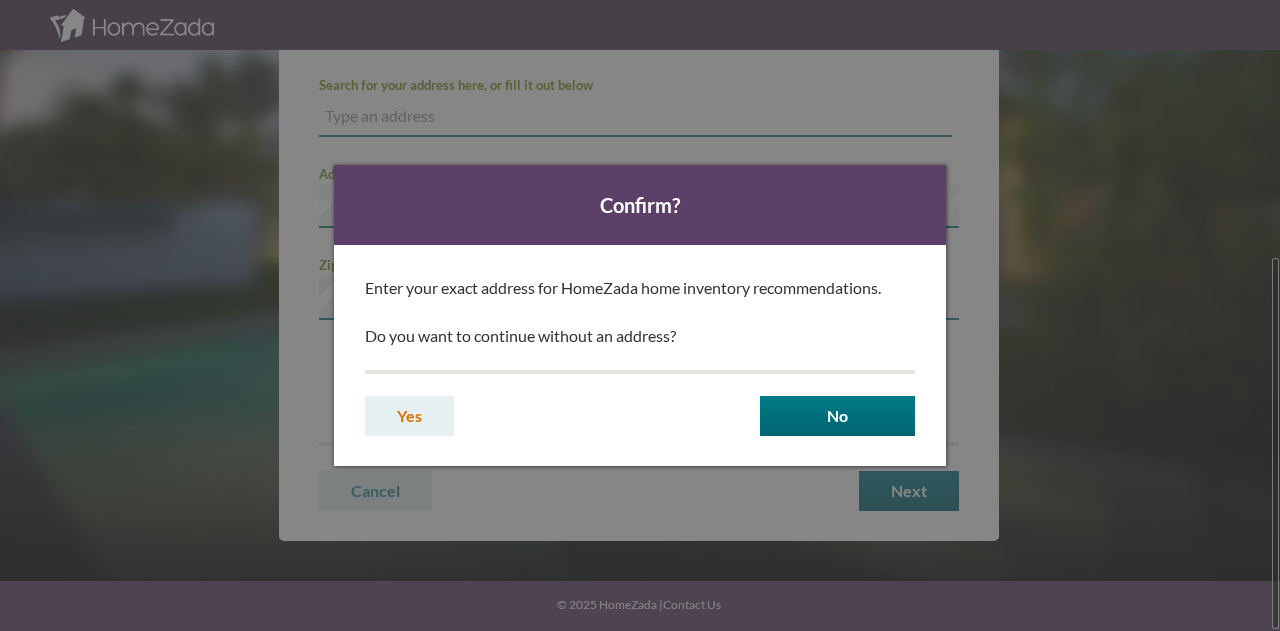click on "Yes" at bounding box center [409, 416] 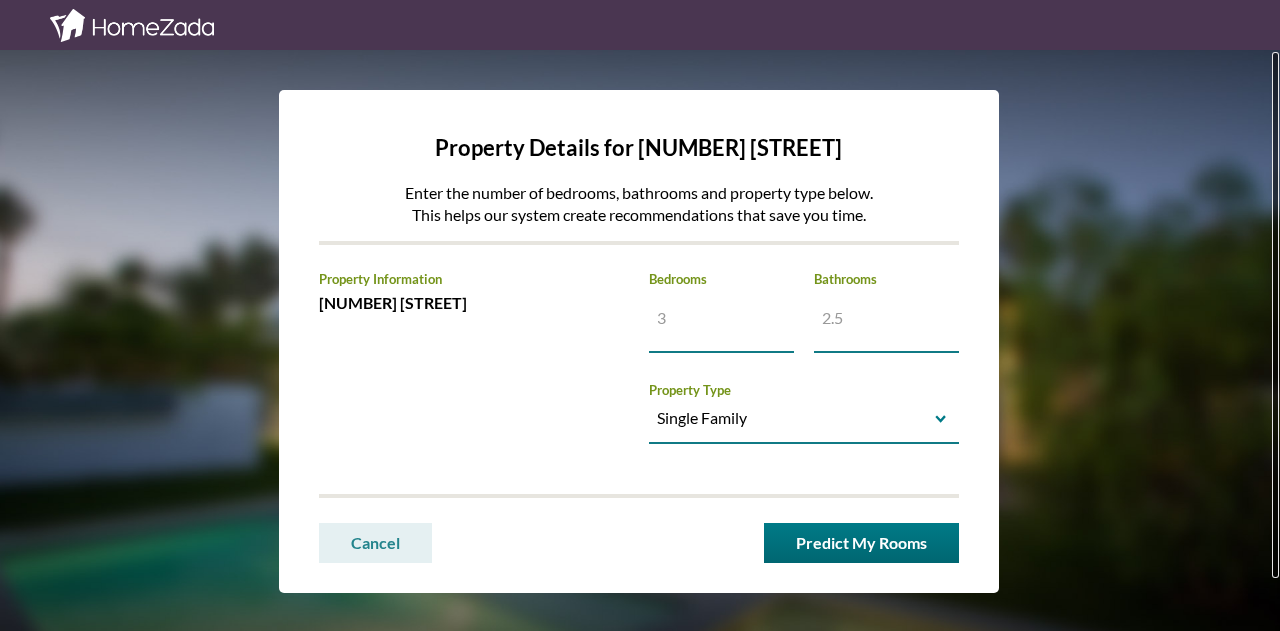 scroll, scrollTop: 0, scrollLeft: 0, axis: both 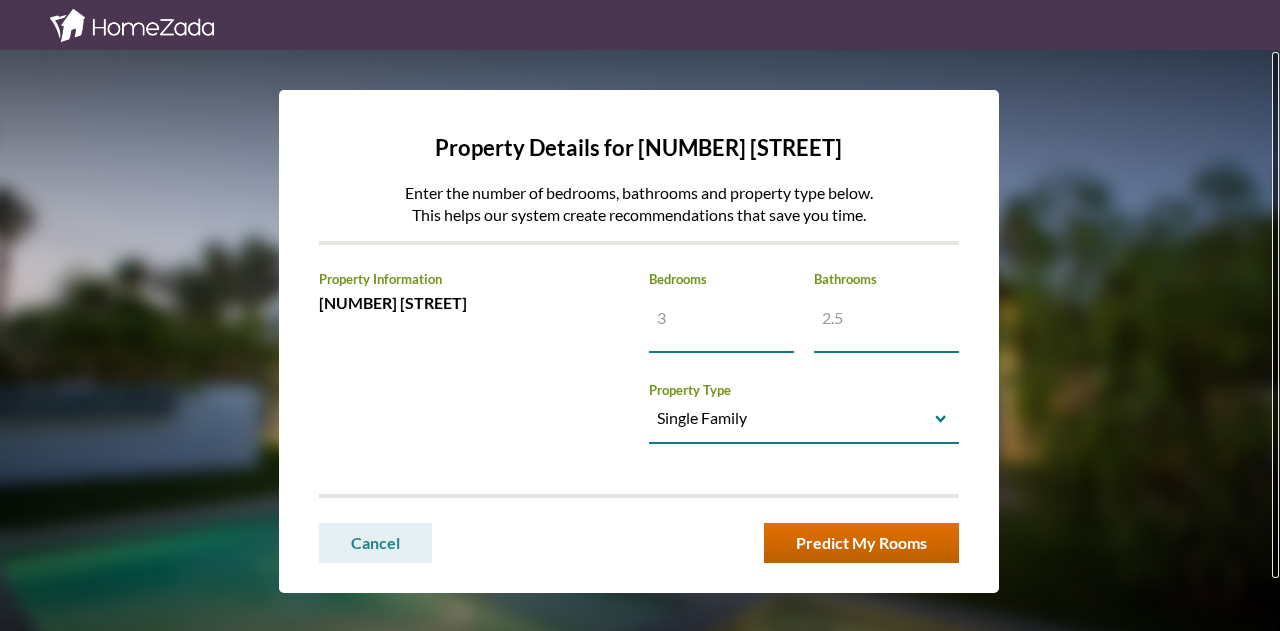 click on "Predict My Rooms" at bounding box center [861, 543] 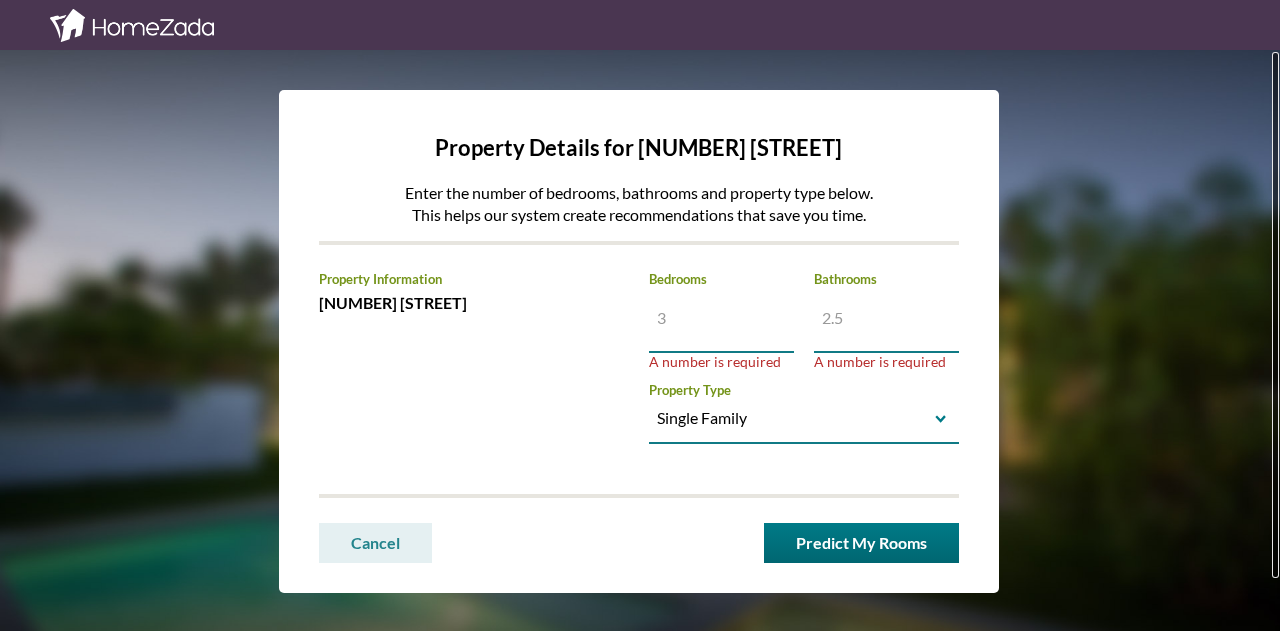 click on "Increase value Decrease value" at bounding box center [721, 317] 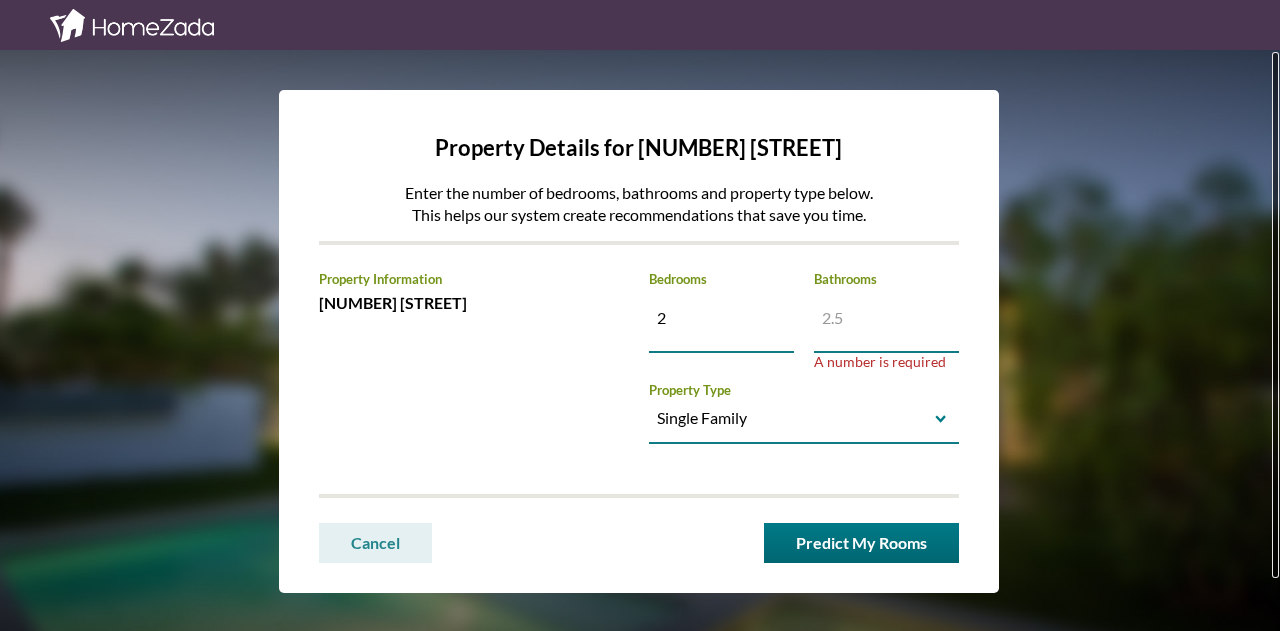 click on "Increase value Decrease value" at bounding box center [721, 322] 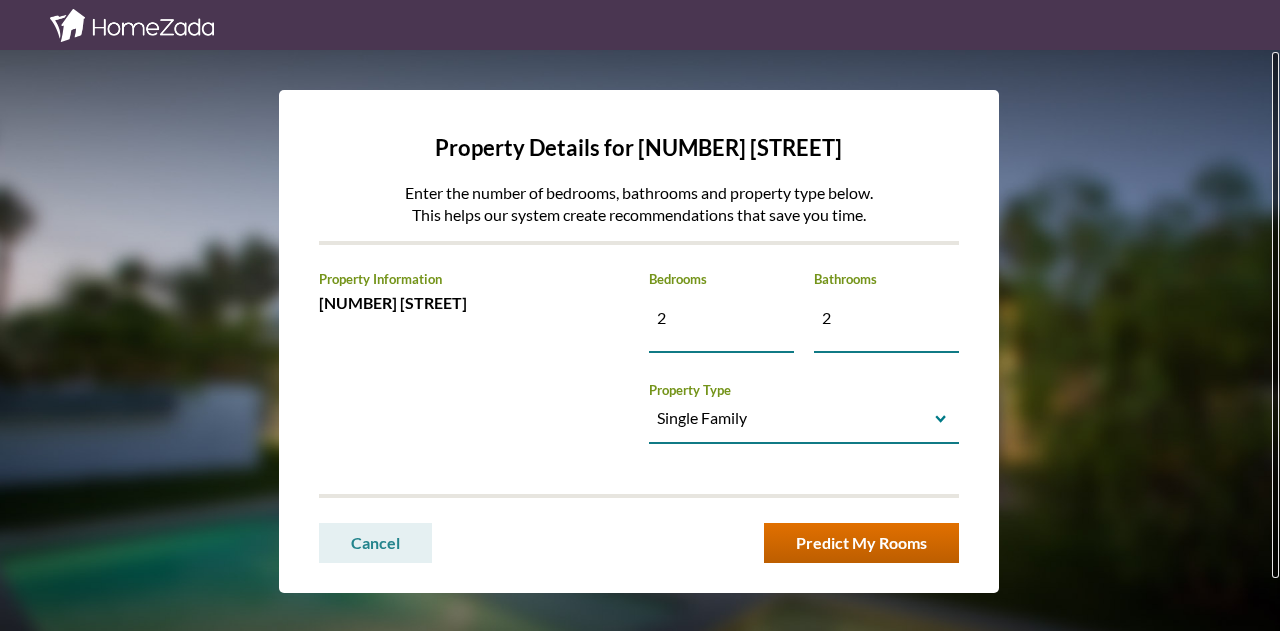 click on "Predict My Rooms" at bounding box center (861, 543) 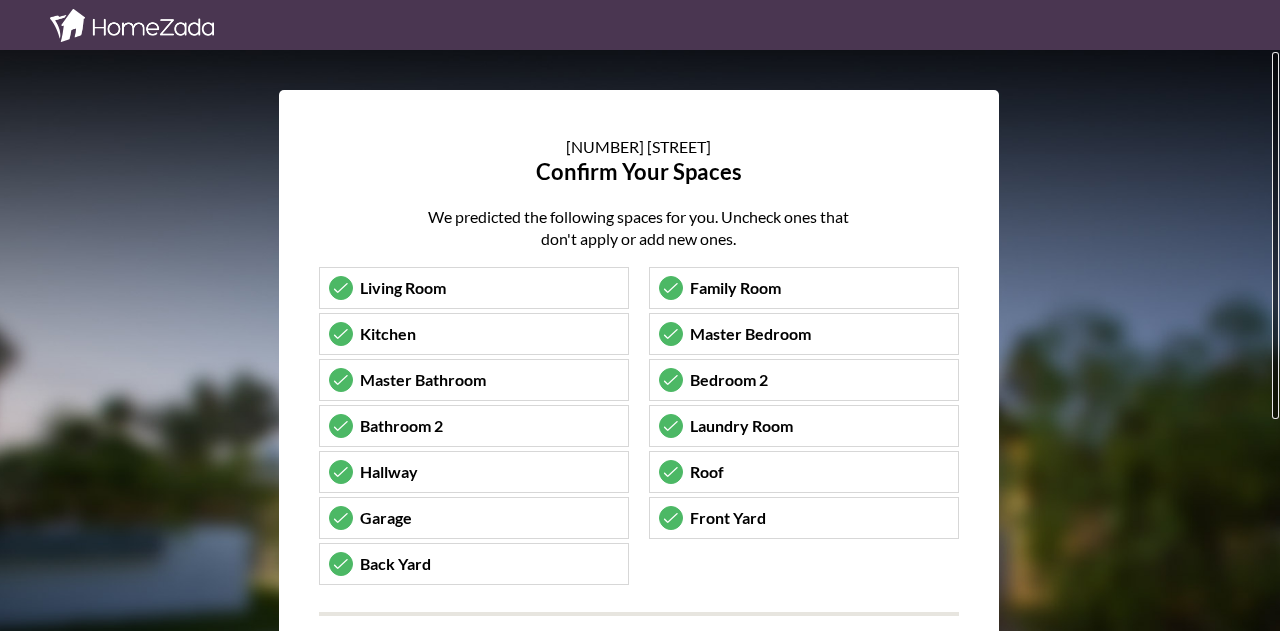 scroll, scrollTop: 0, scrollLeft: 0, axis: both 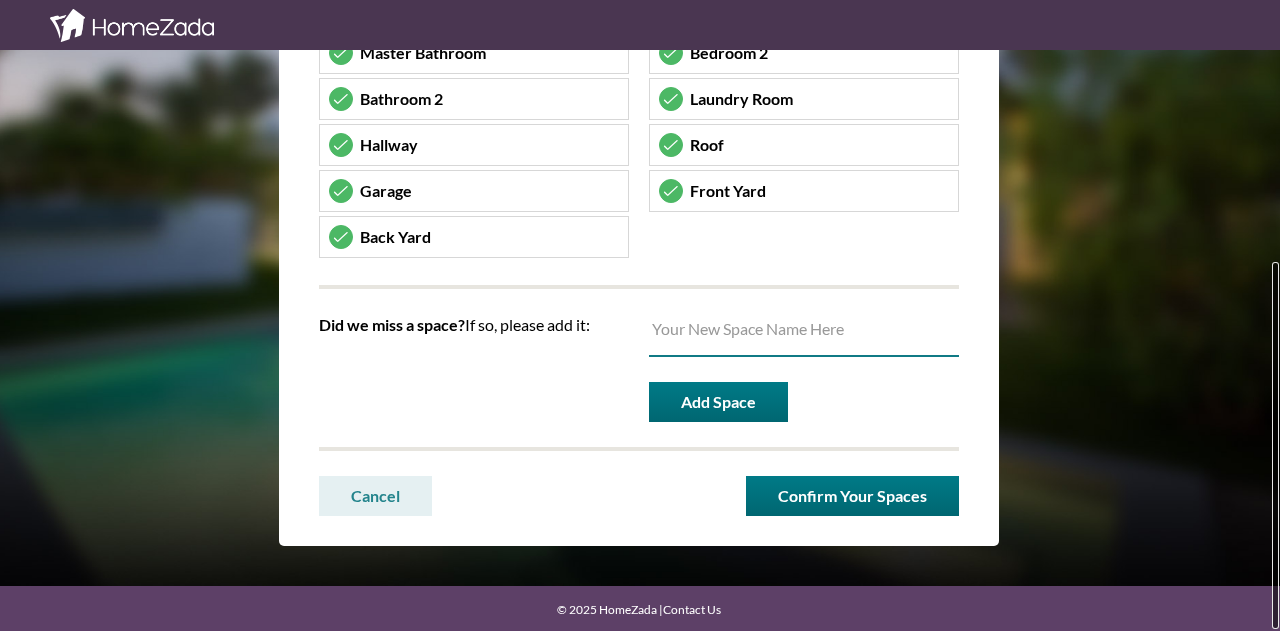 click on "18 Krishnadhara
Confirm Your Spaces
We predicted the following spaces for you. Uncheck ones that
don't apply or add new ones.
Living Room Living Room
Family Room Family Room
Kitchen Kitchen
Master Bedroom Master Bedroom
Master Bathroom Master Bathroom
Bedroom 2 Bedroom 2
Bathroom 2 Bathroom 2
Laundry Room Laundry Room
Hallway Hallway
Roof Roof
Garage Garage
Front Yard Front Yard
Back Yard Back Yard
Did we miss a space?  If so, please add it:
Add Space
Cancel
Confirm Spaces
Cancel
Confirm Your Spaces" at bounding box center [639, 154] 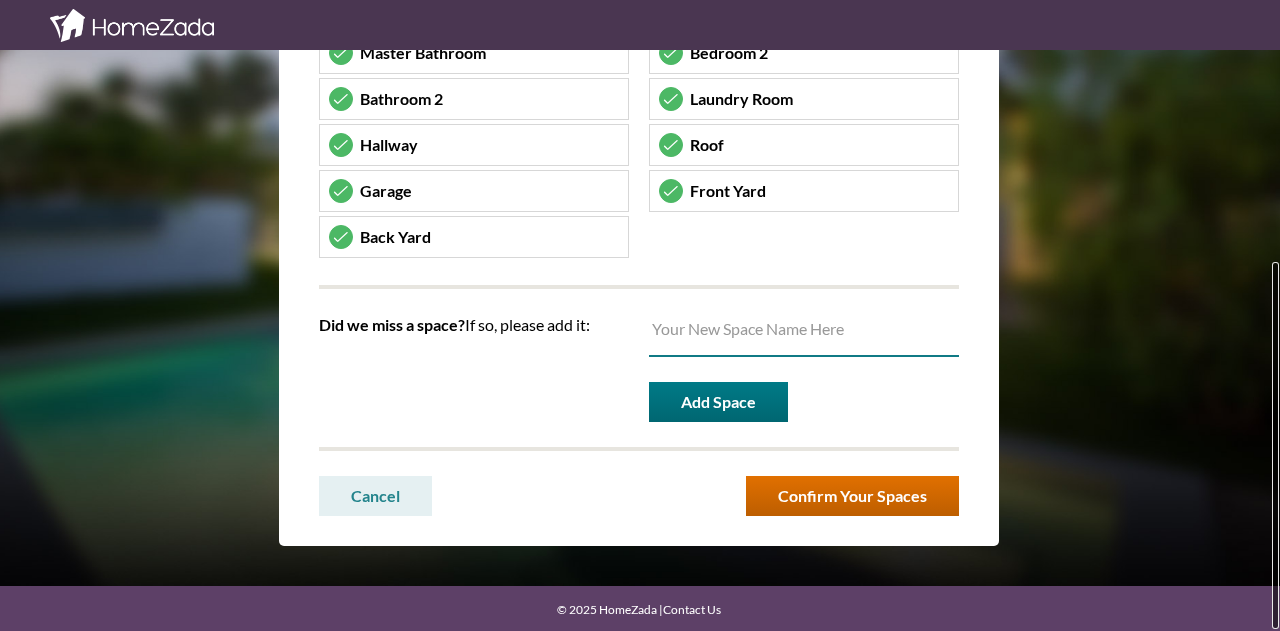 click on "Confirm Your Spaces" at bounding box center [852, 496] 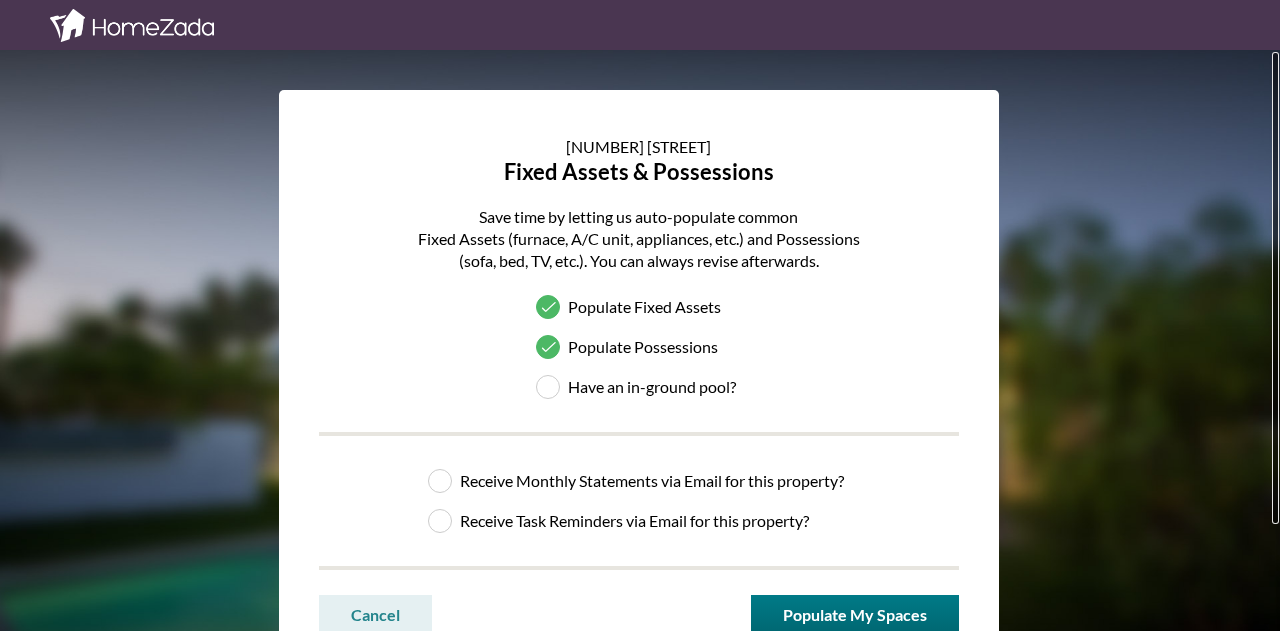scroll, scrollTop: 0, scrollLeft: 0, axis: both 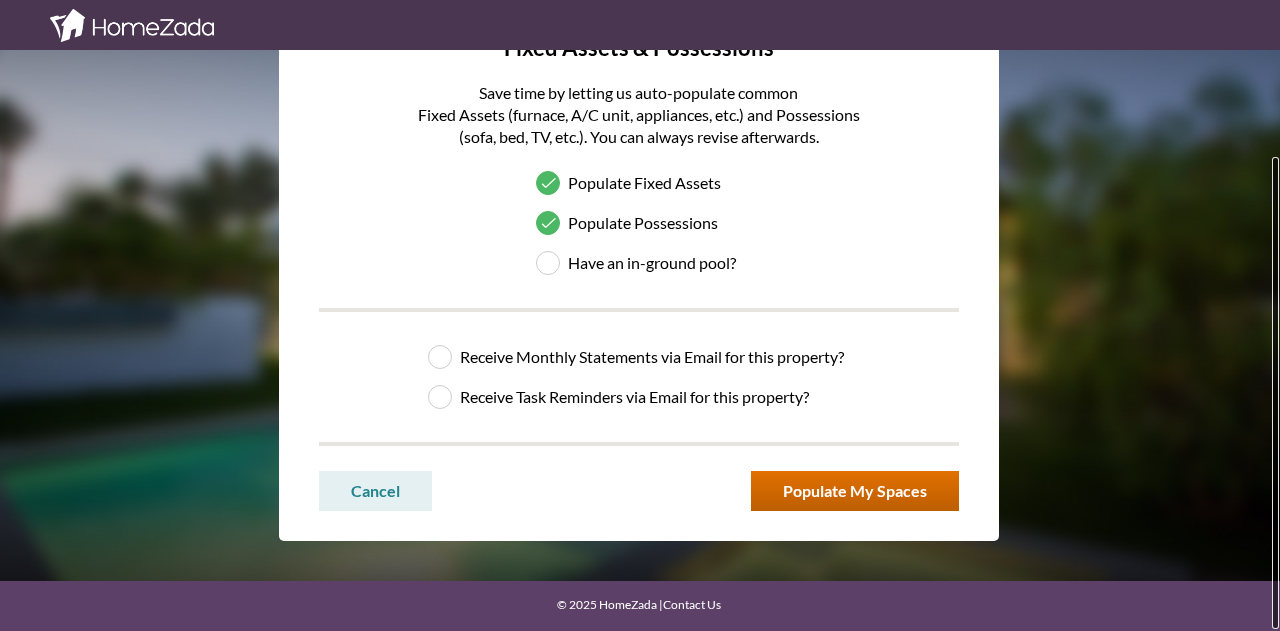 click on "Populate My Spaces" at bounding box center (855, 491) 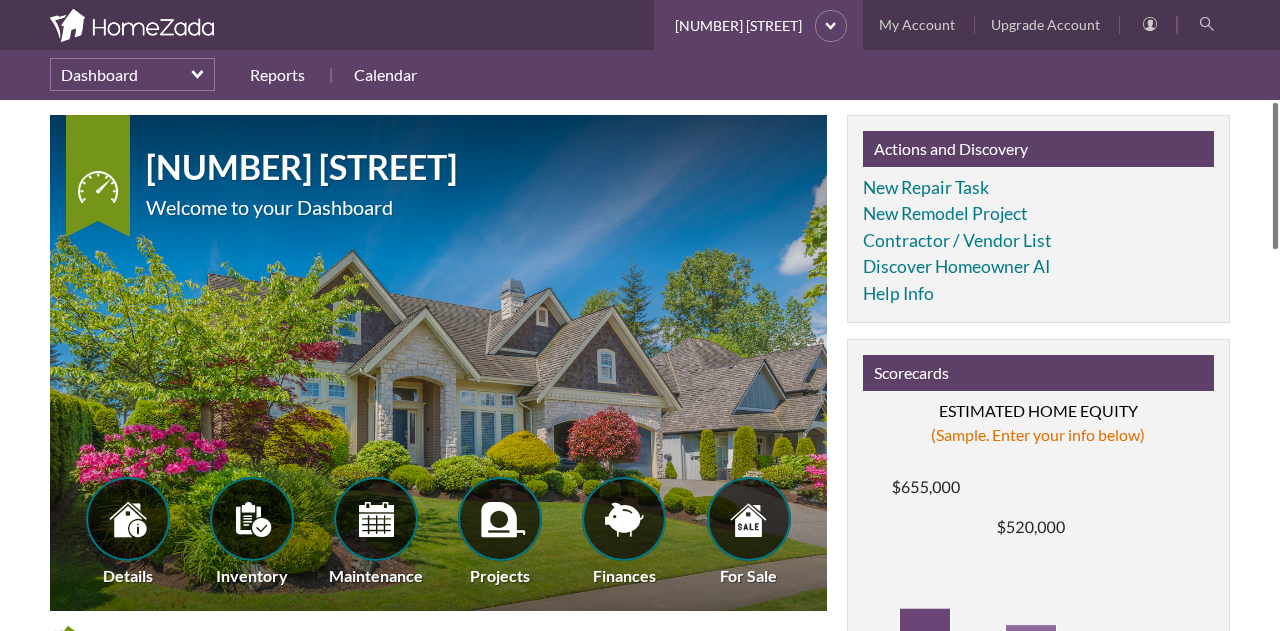 scroll, scrollTop: 0, scrollLeft: 0, axis: both 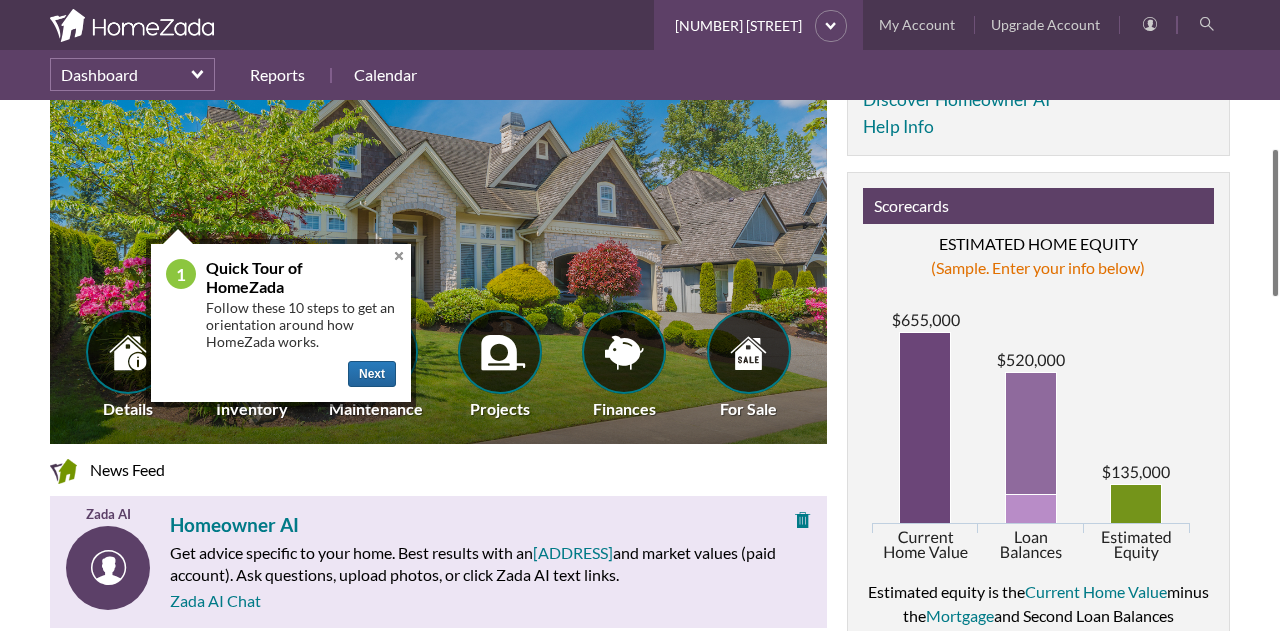 click on "Close" at bounding box center (399, 256) 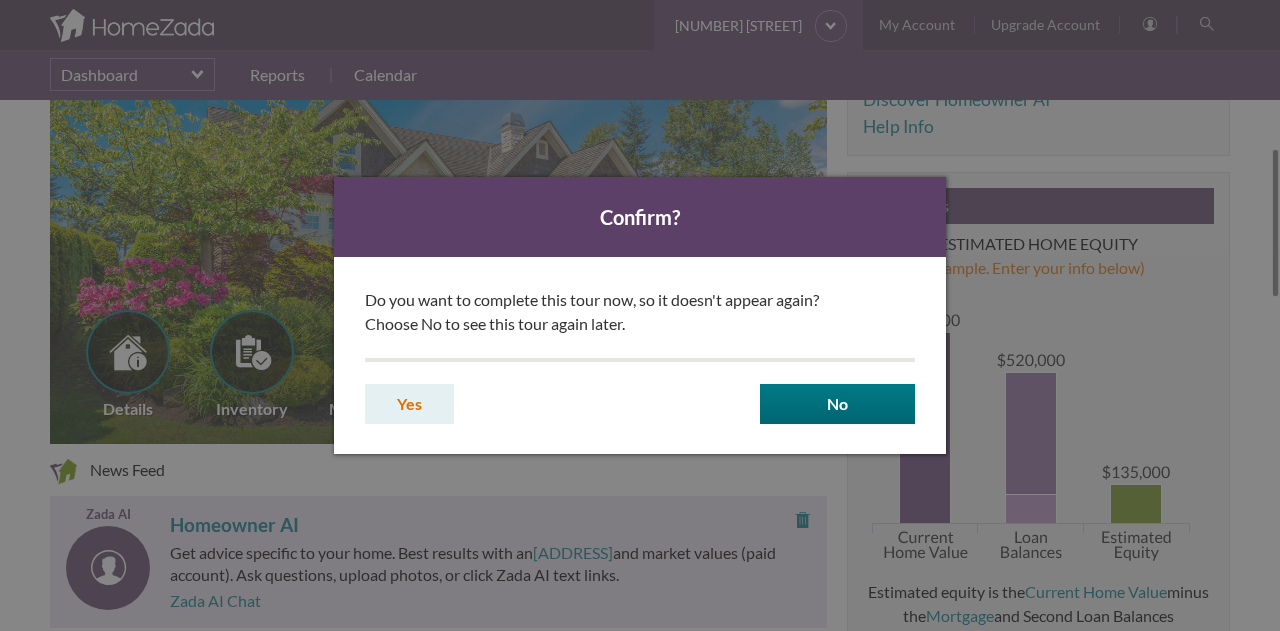 click on "Yes" at bounding box center (409, 404) 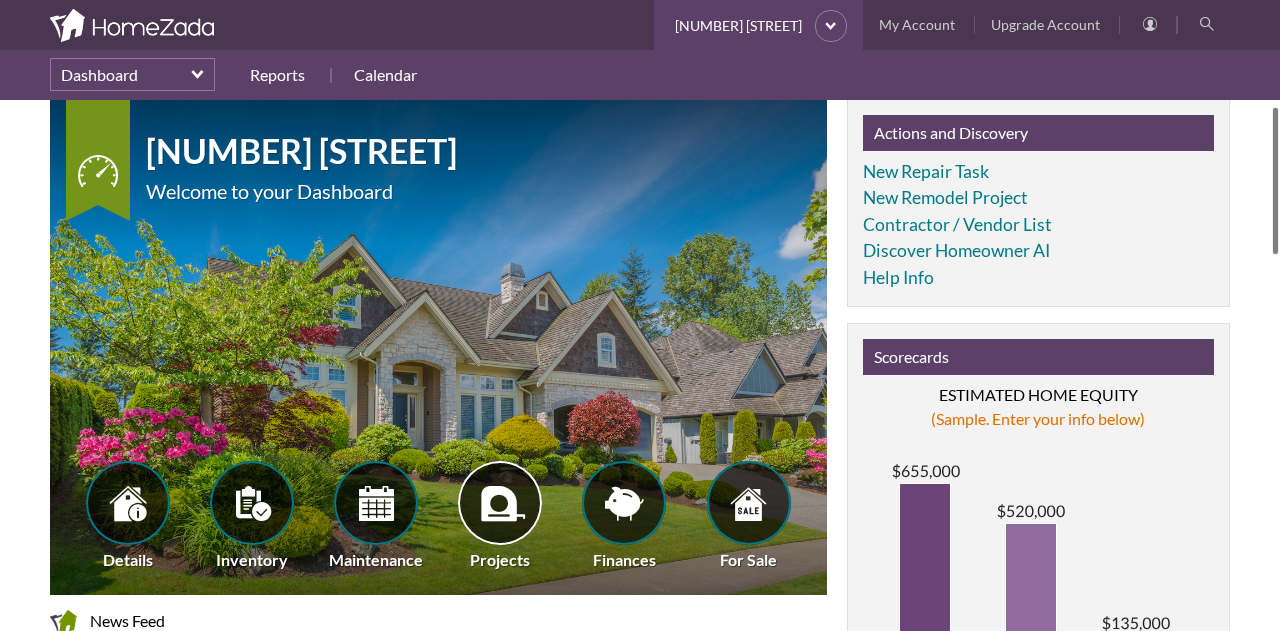 click at bounding box center (500, 503) 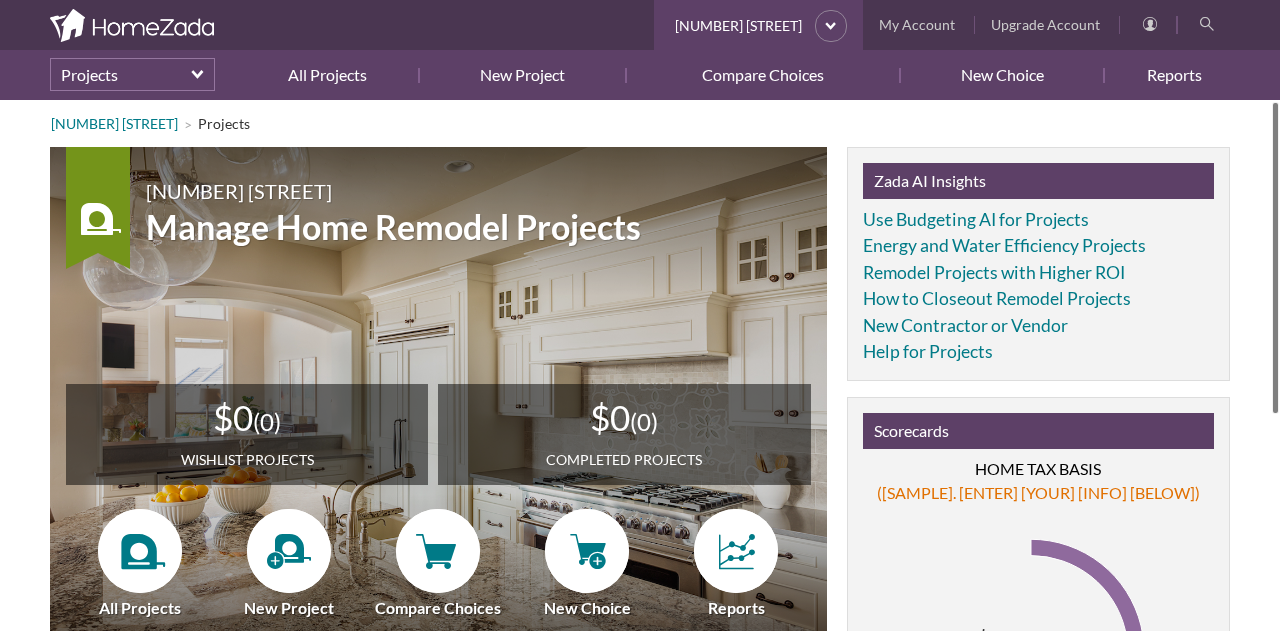 scroll, scrollTop: 0, scrollLeft: 0, axis: both 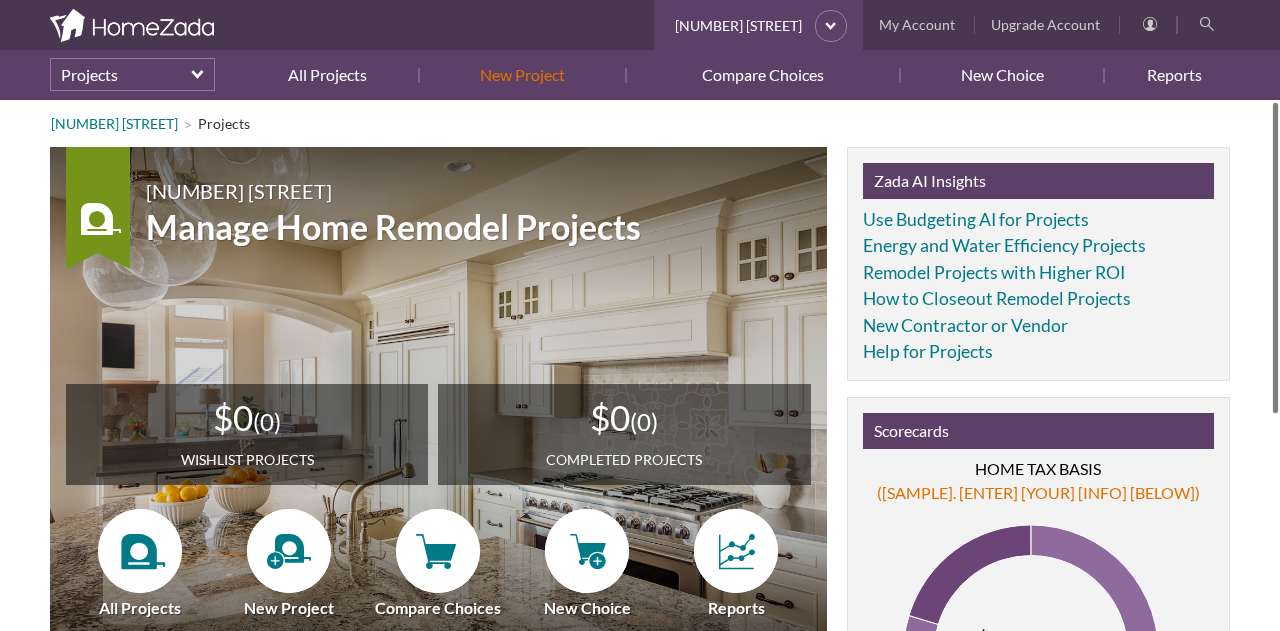 click on "New Project" at bounding box center (522, 75) 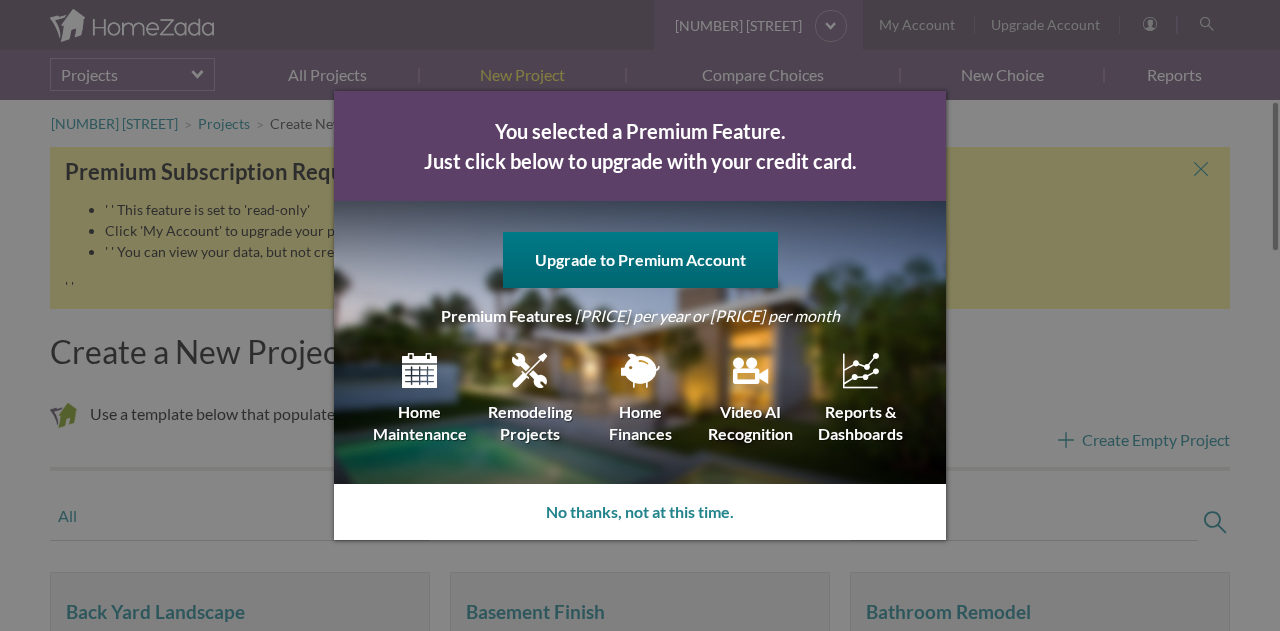 scroll, scrollTop: 0, scrollLeft: 0, axis: both 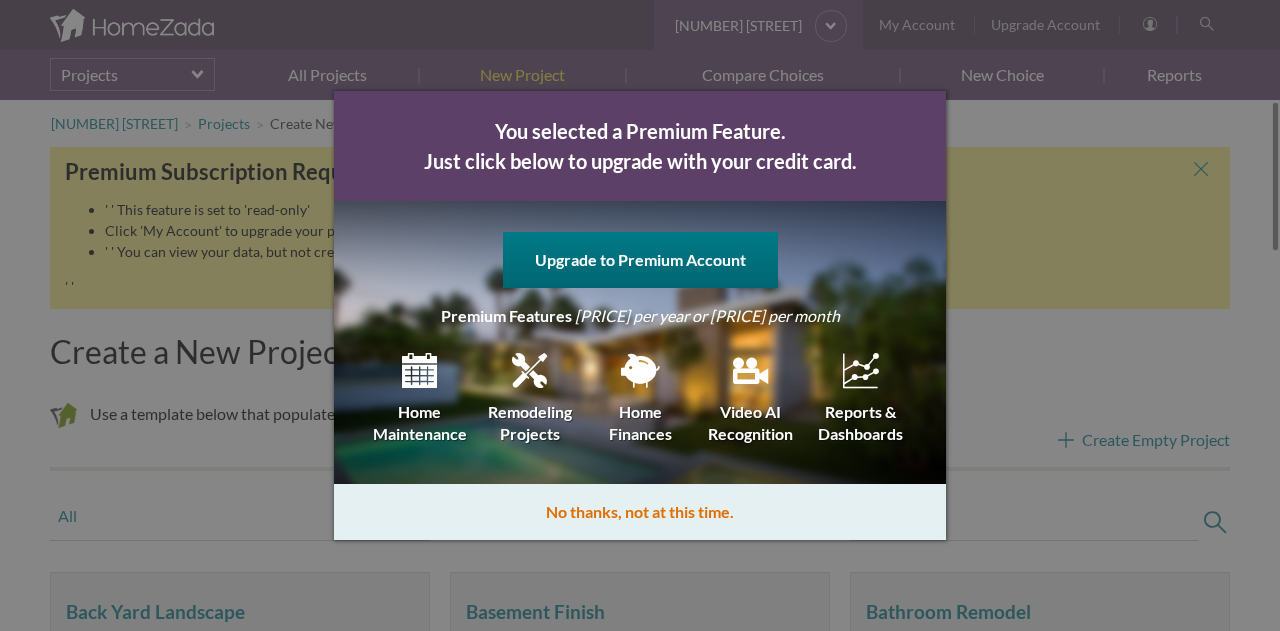 click on "No thanks, not at this time." at bounding box center [640, 512] 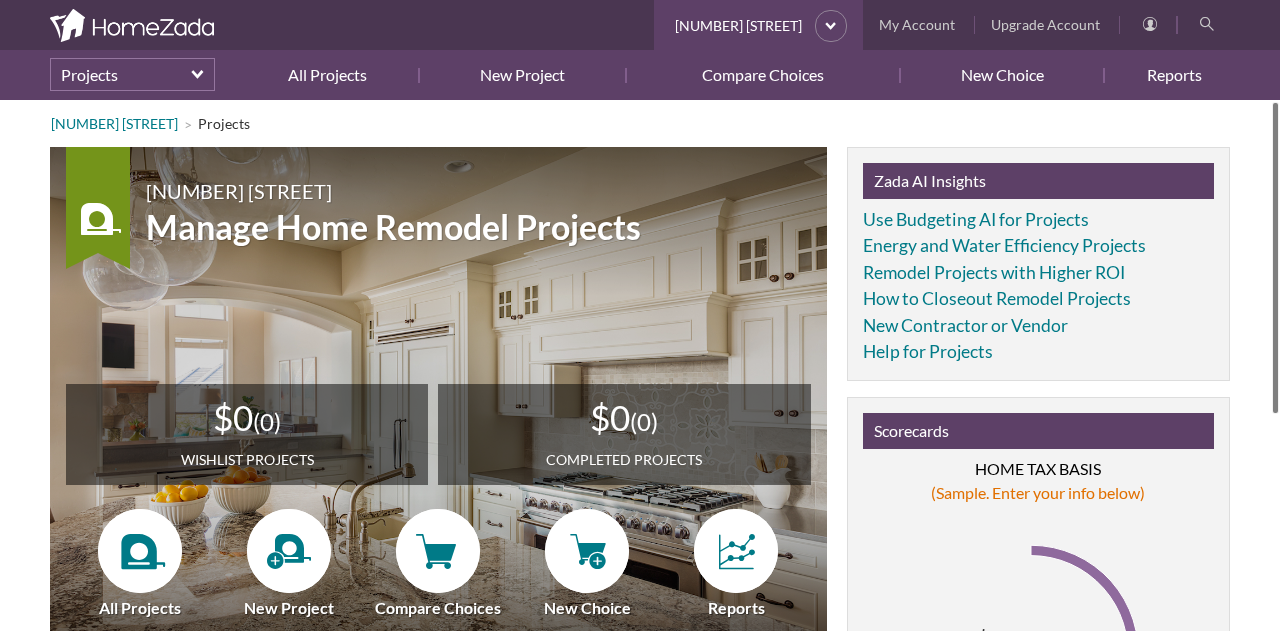 scroll, scrollTop: 0, scrollLeft: 0, axis: both 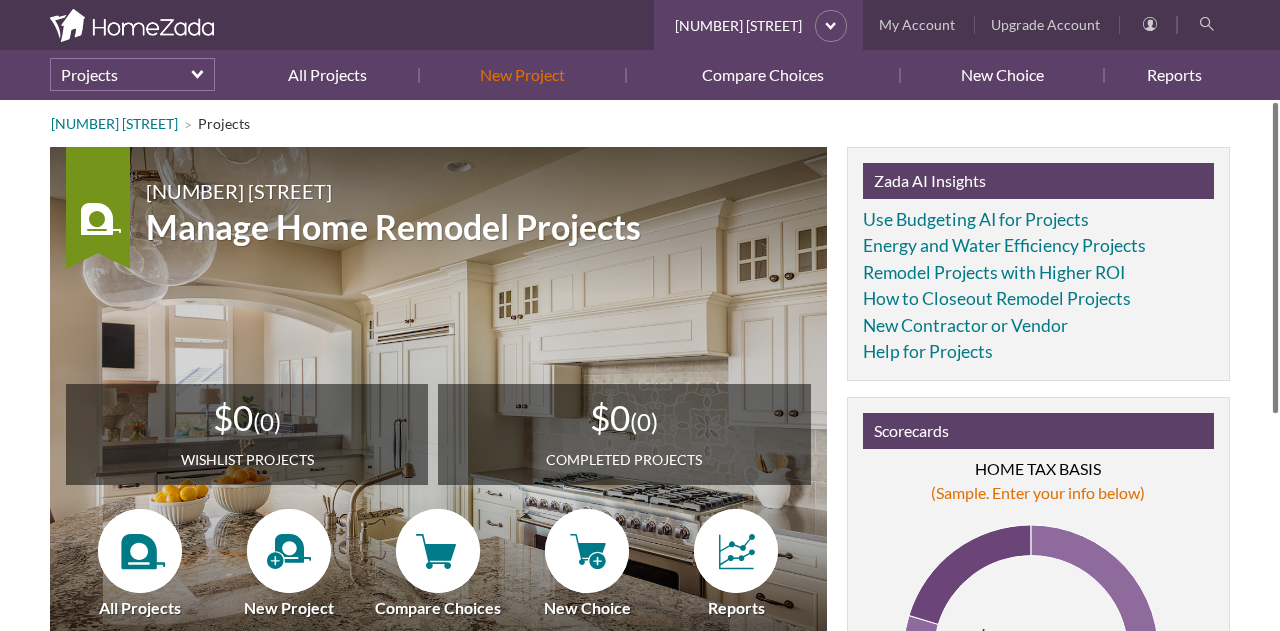 click on "New Project" at bounding box center [522, 75] 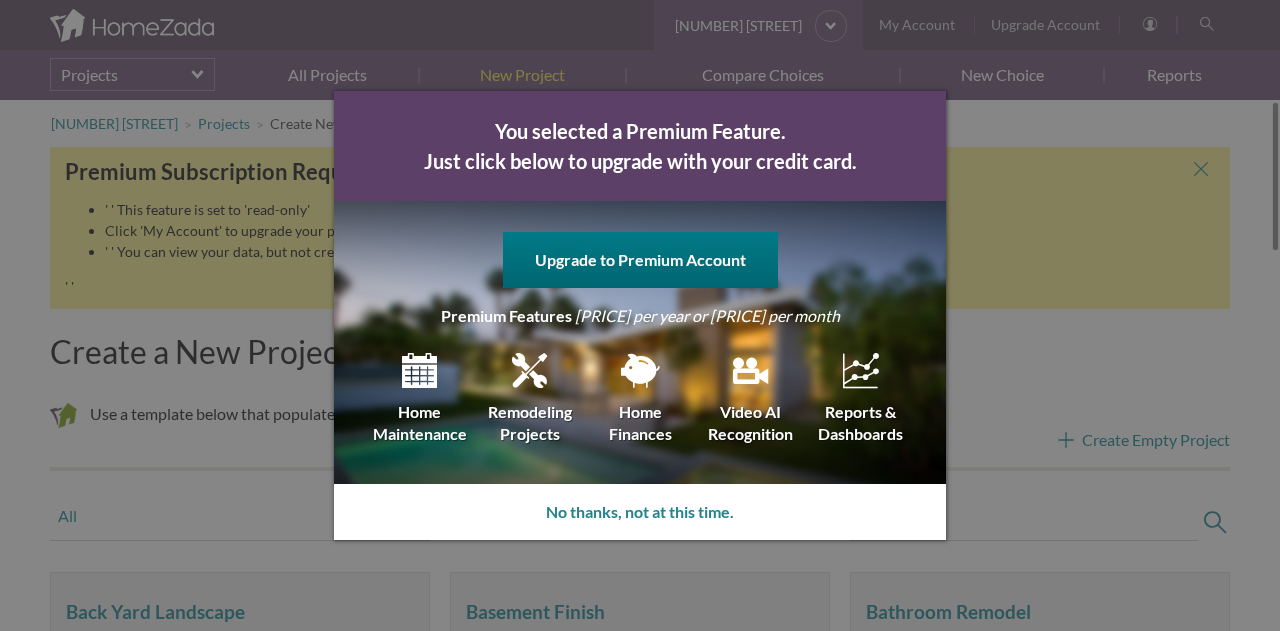 scroll, scrollTop: 0, scrollLeft: 0, axis: both 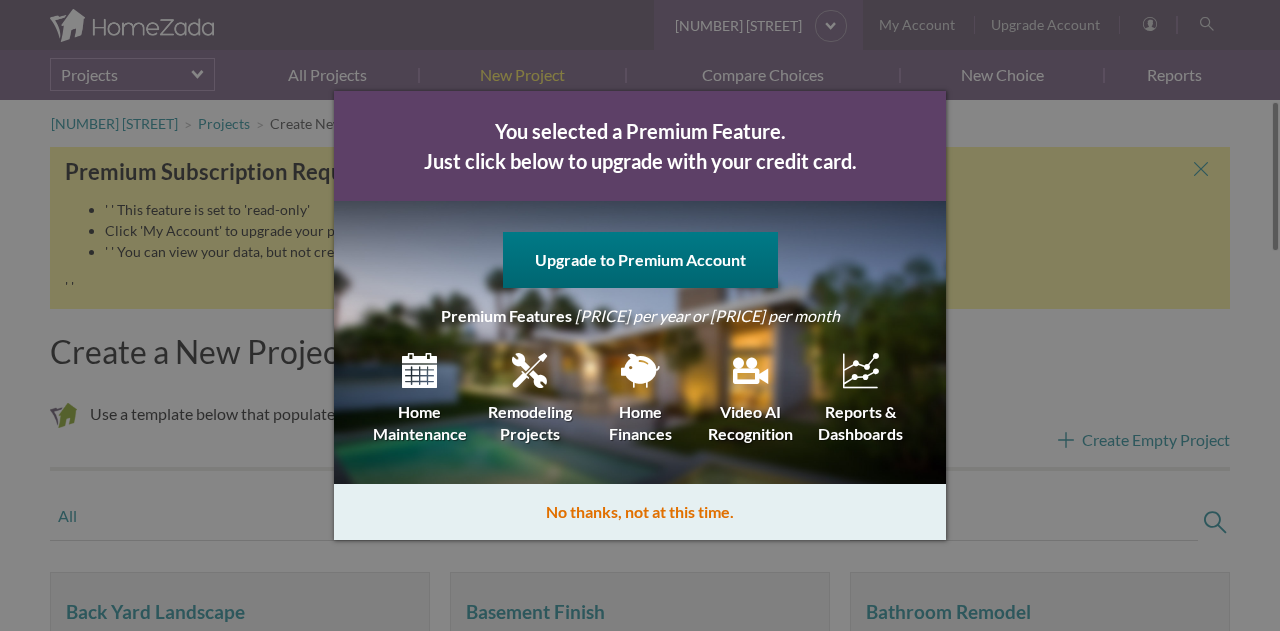 click on "No thanks, not at this time." at bounding box center (640, 512) 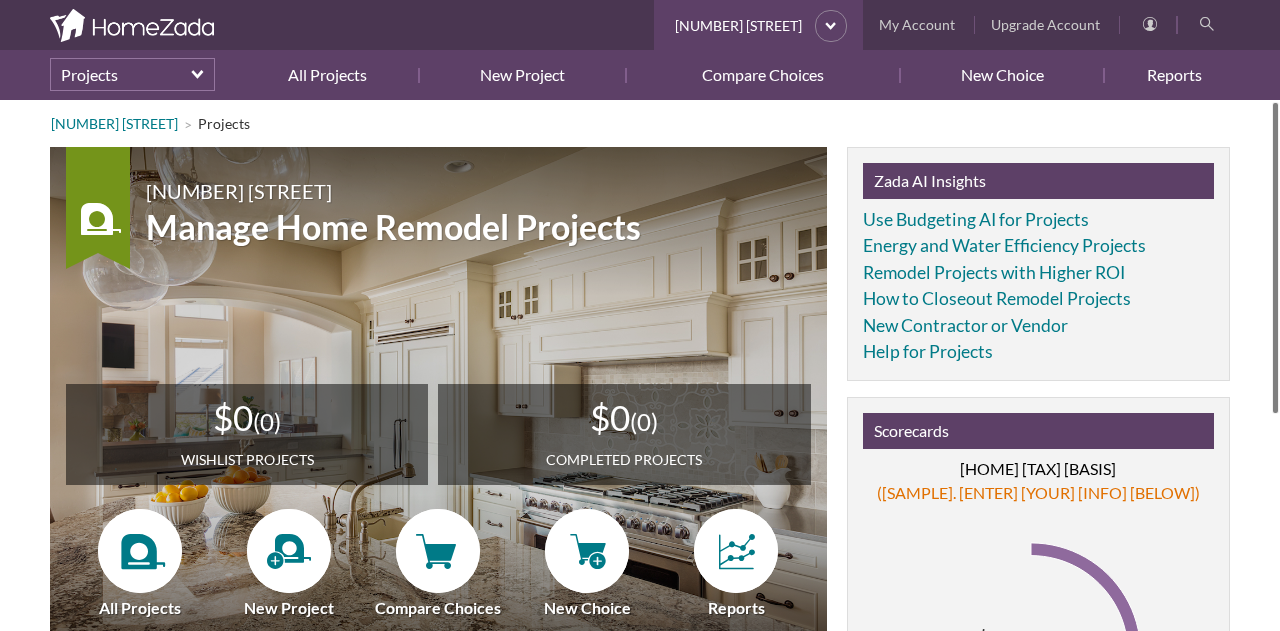 scroll, scrollTop: 0, scrollLeft: 0, axis: both 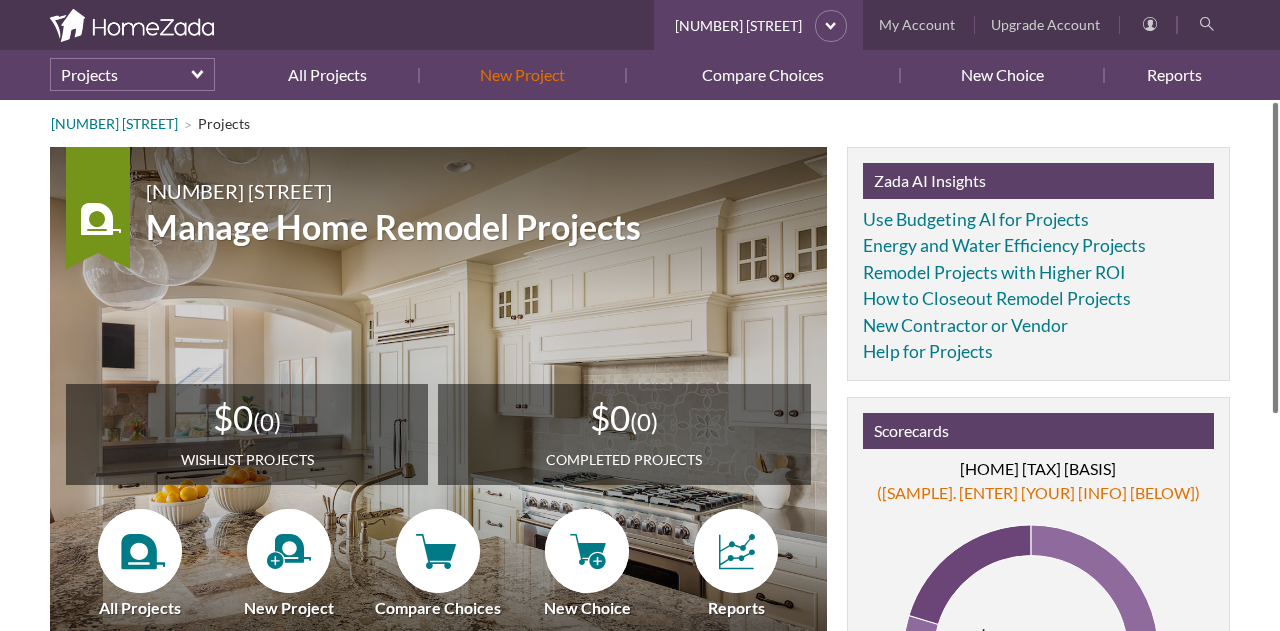 click on "New Project" at bounding box center [522, 75] 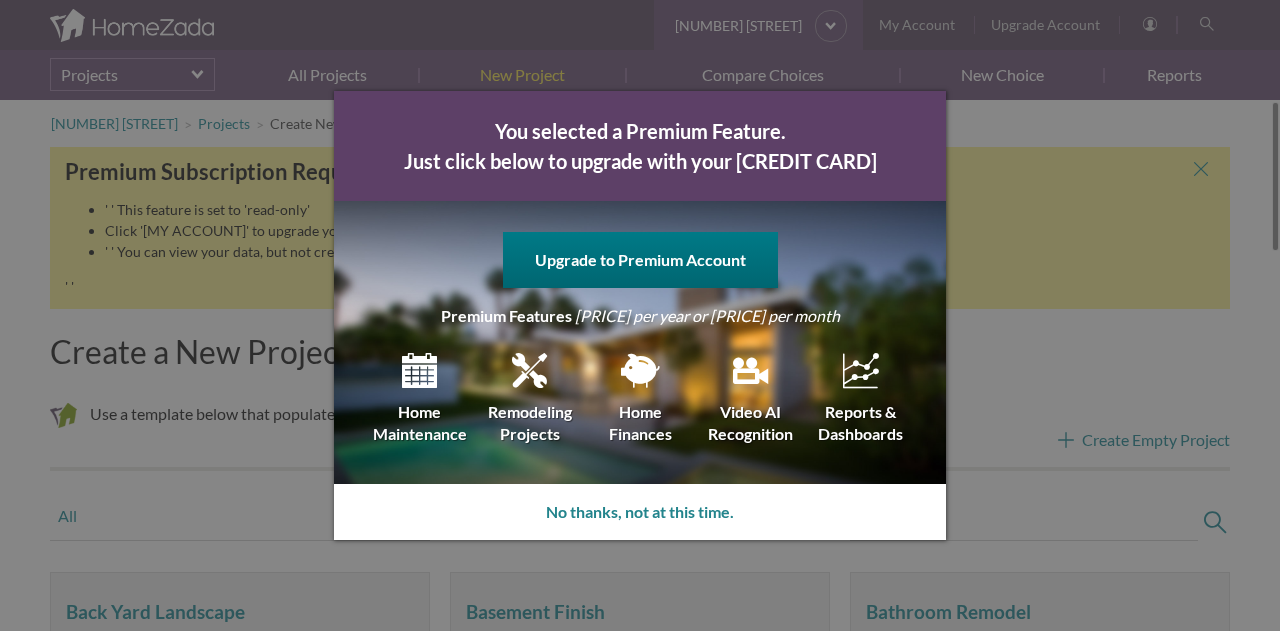 scroll, scrollTop: 0, scrollLeft: 0, axis: both 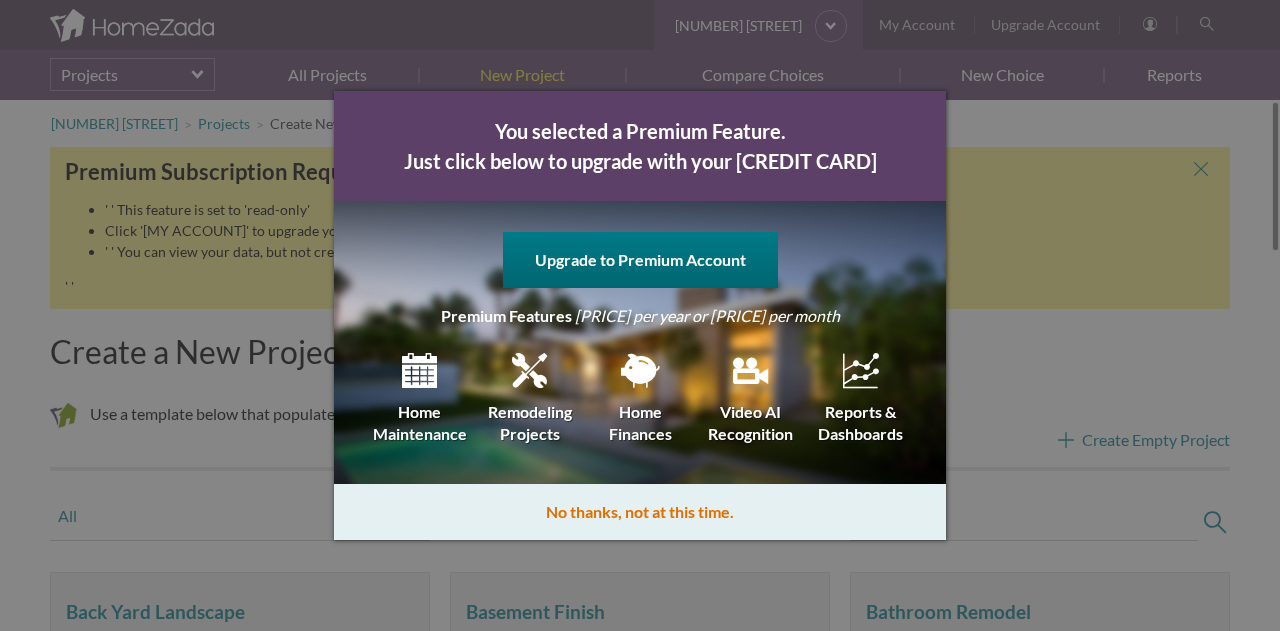 click on "No thanks, not at this time." at bounding box center [640, 512] 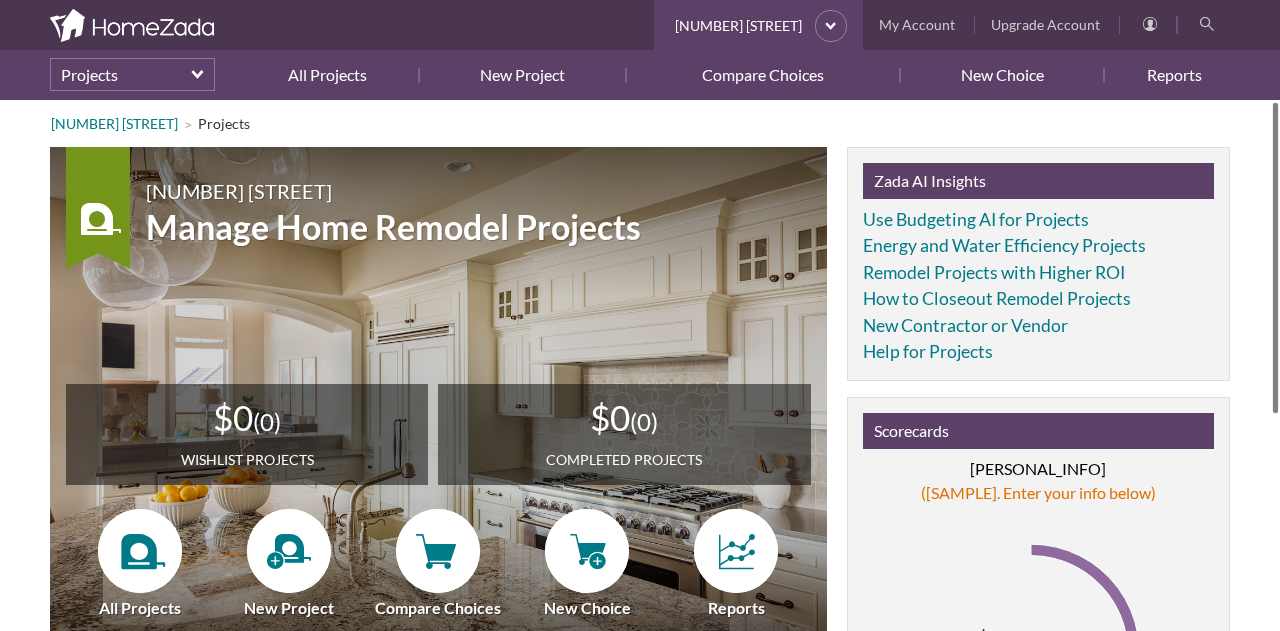scroll, scrollTop: 0, scrollLeft: 0, axis: both 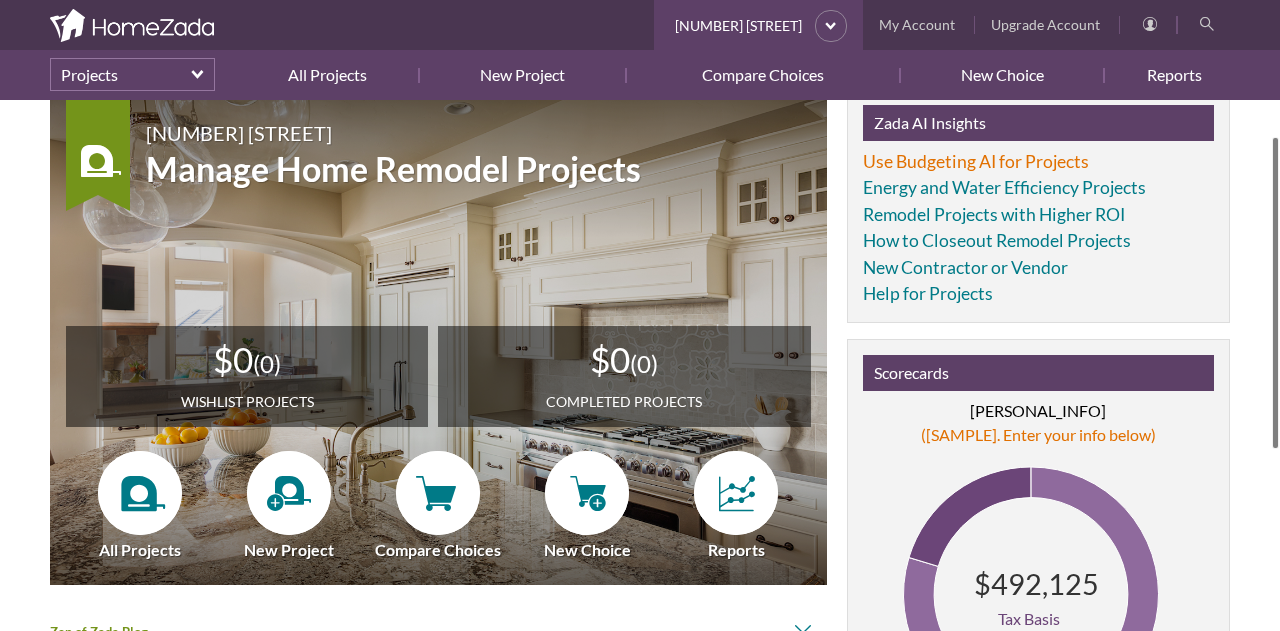 click on "Use Budgeting AI for Projects" at bounding box center (976, 161) 